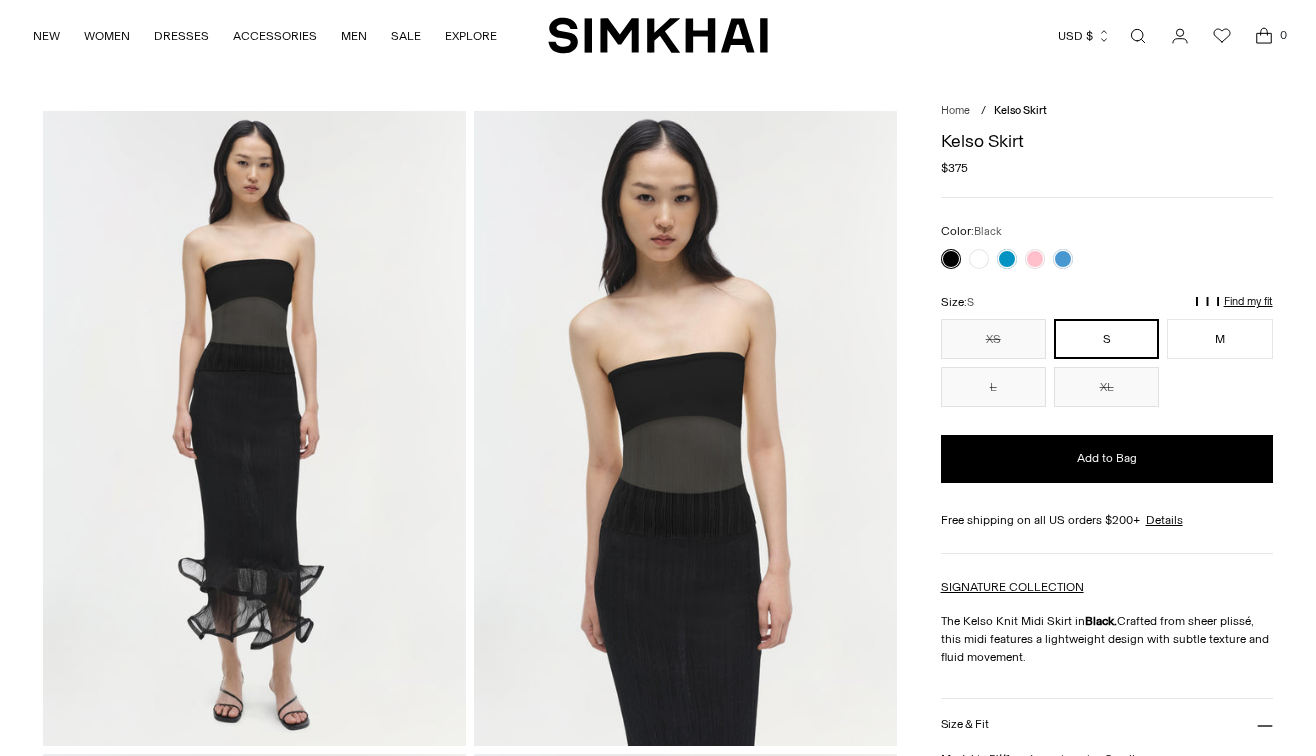 scroll, scrollTop: 0, scrollLeft: 0, axis: both 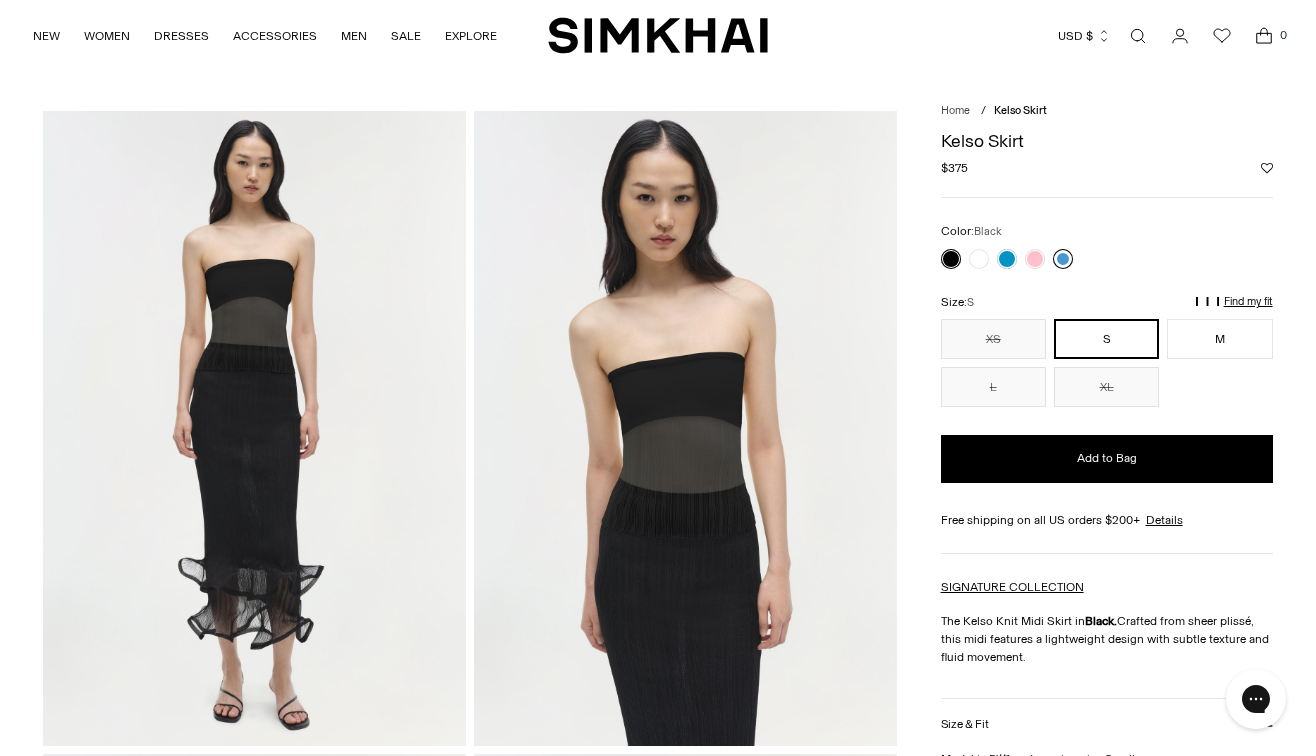 click at bounding box center (1063, 259) 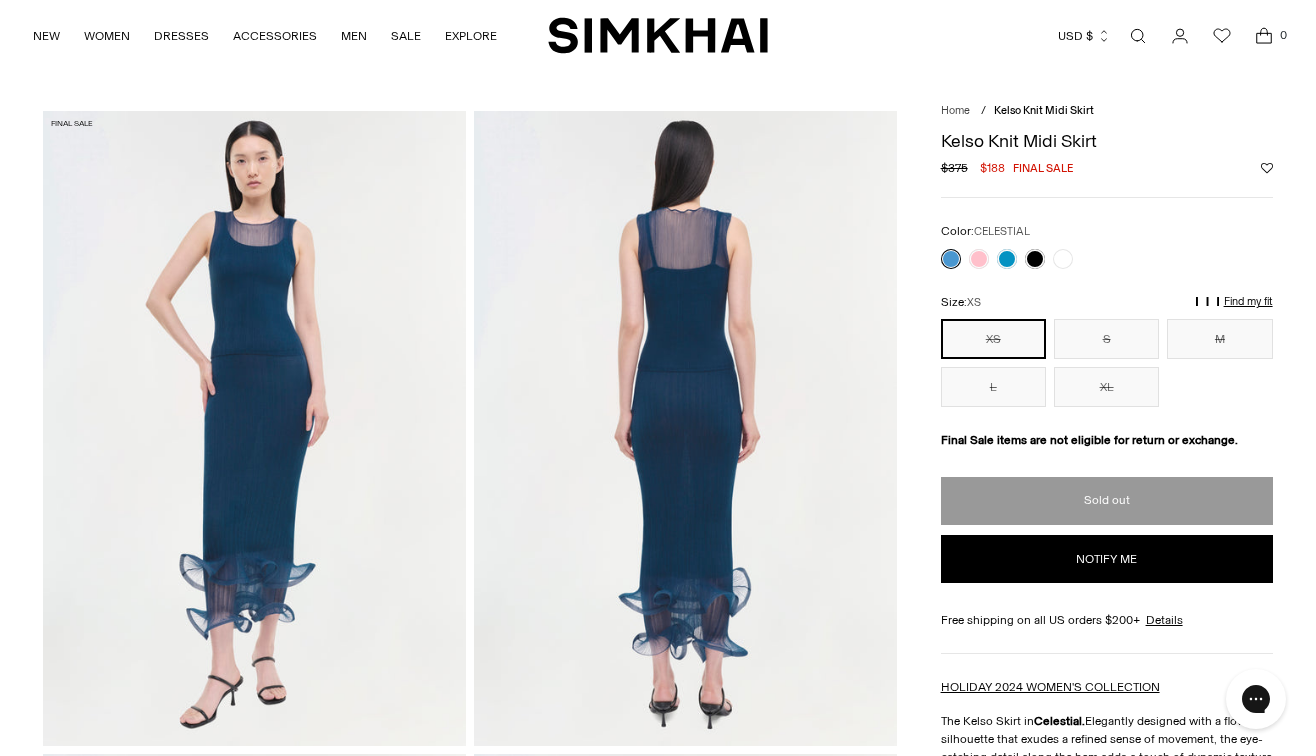 scroll, scrollTop: 0, scrollLeft: 0, axis: both 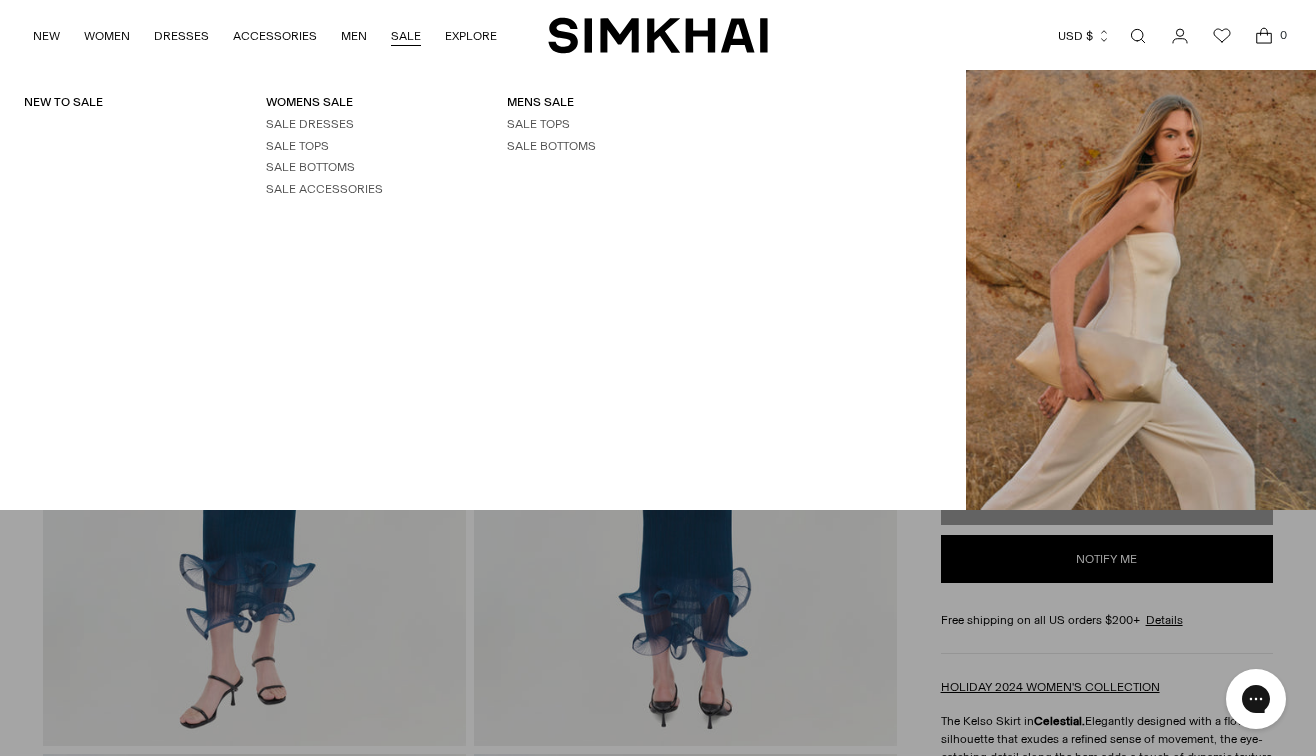 click on "SALE" at bounding box center [406, 36] 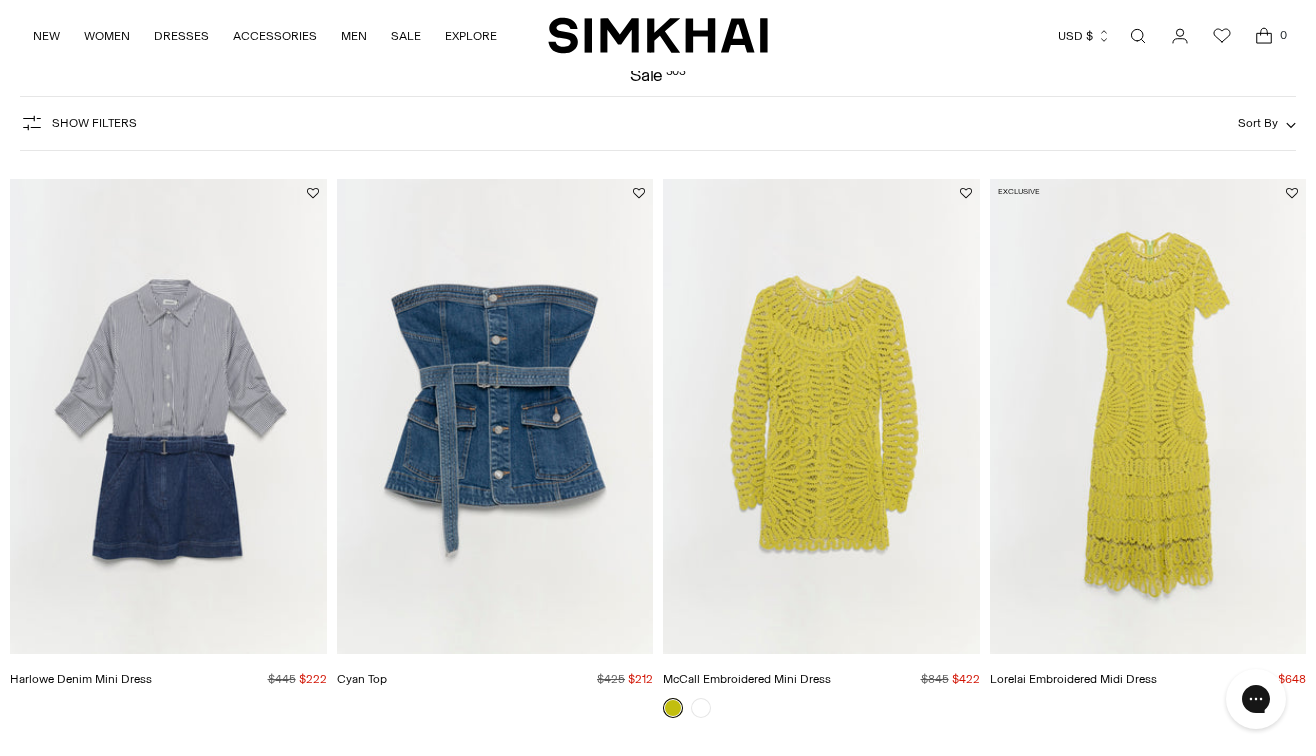 scroll, scrollTop: 149, scrollLeft: 0, axis: vertical 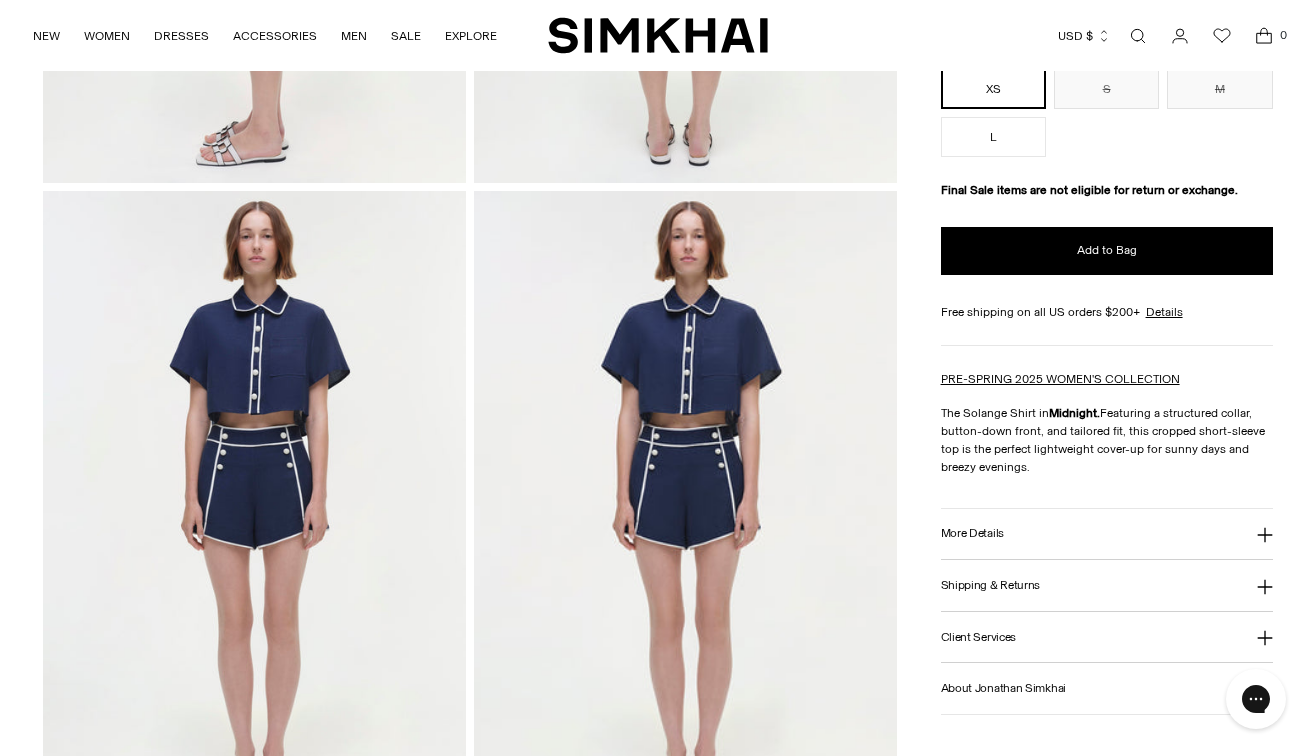 click at bounding box center (254, 508) 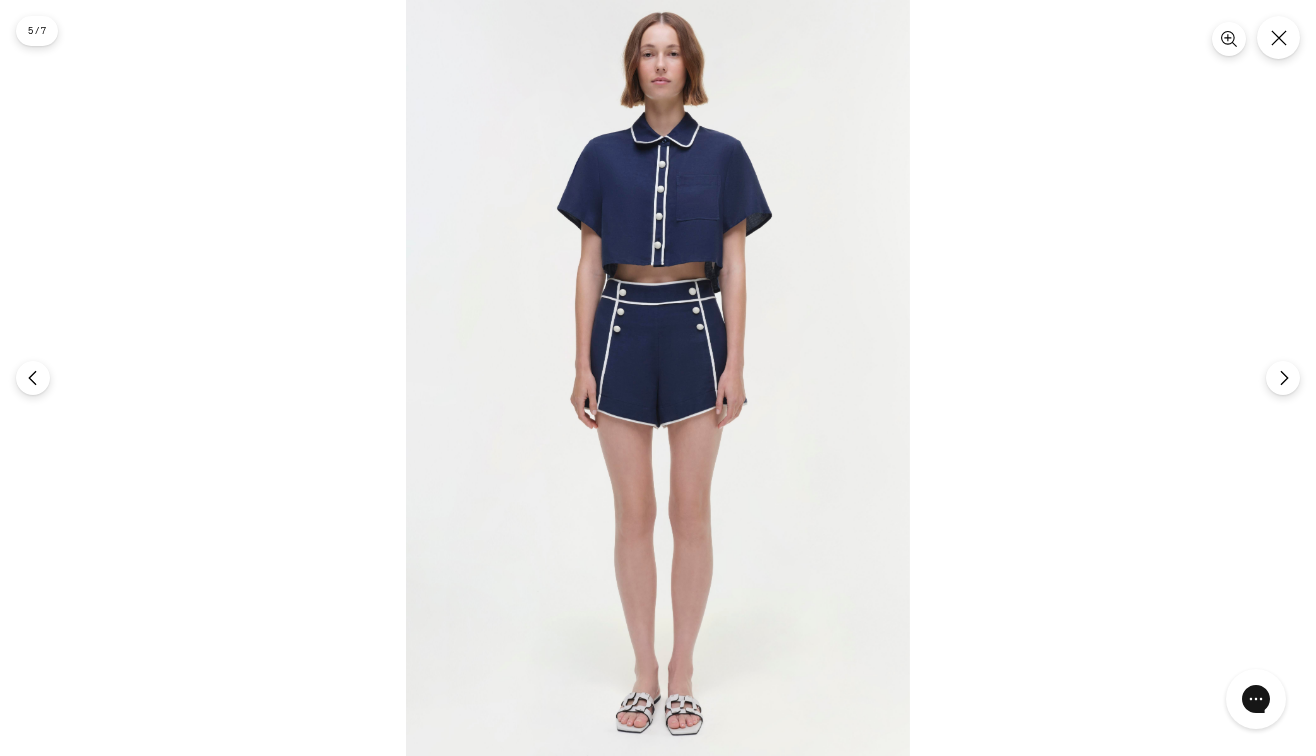 click at bounding box center (658, 378) 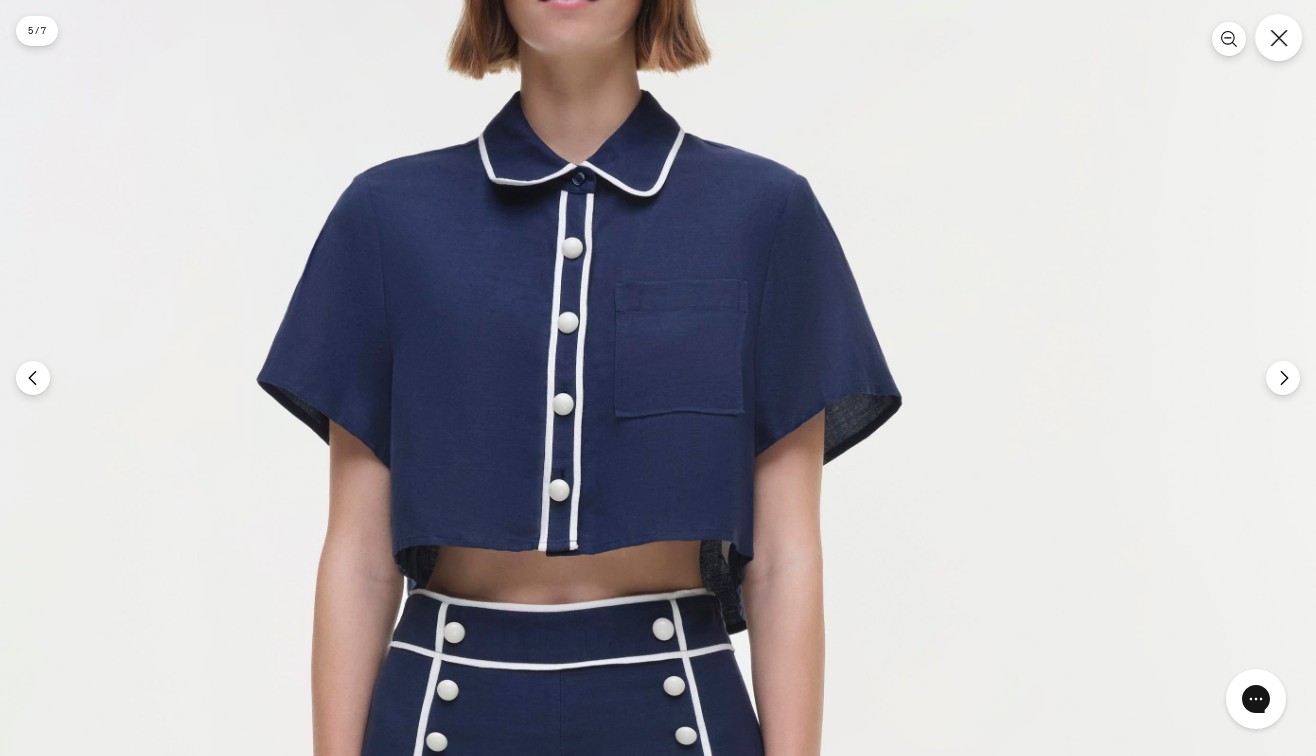 click at bounding box center [1278, 37] 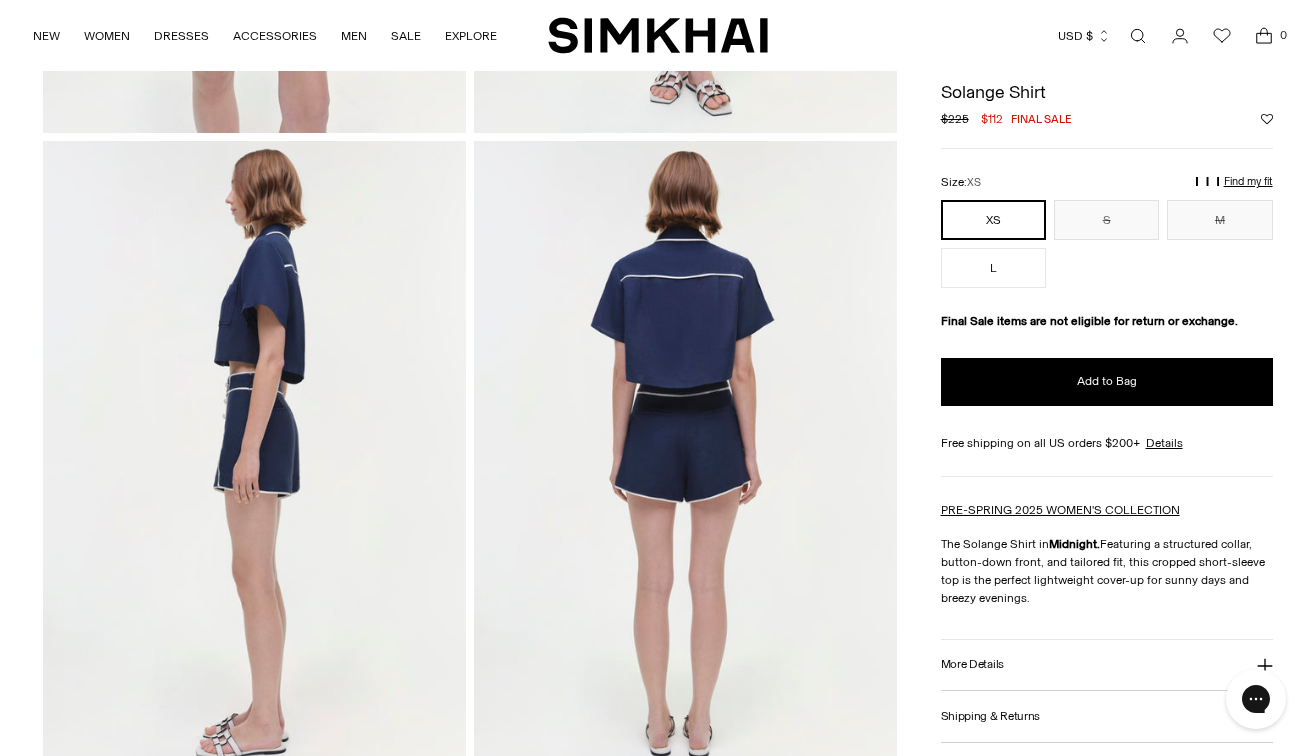 scroll, scrollTop: 610, scrollLeft: 0, axis: vertical 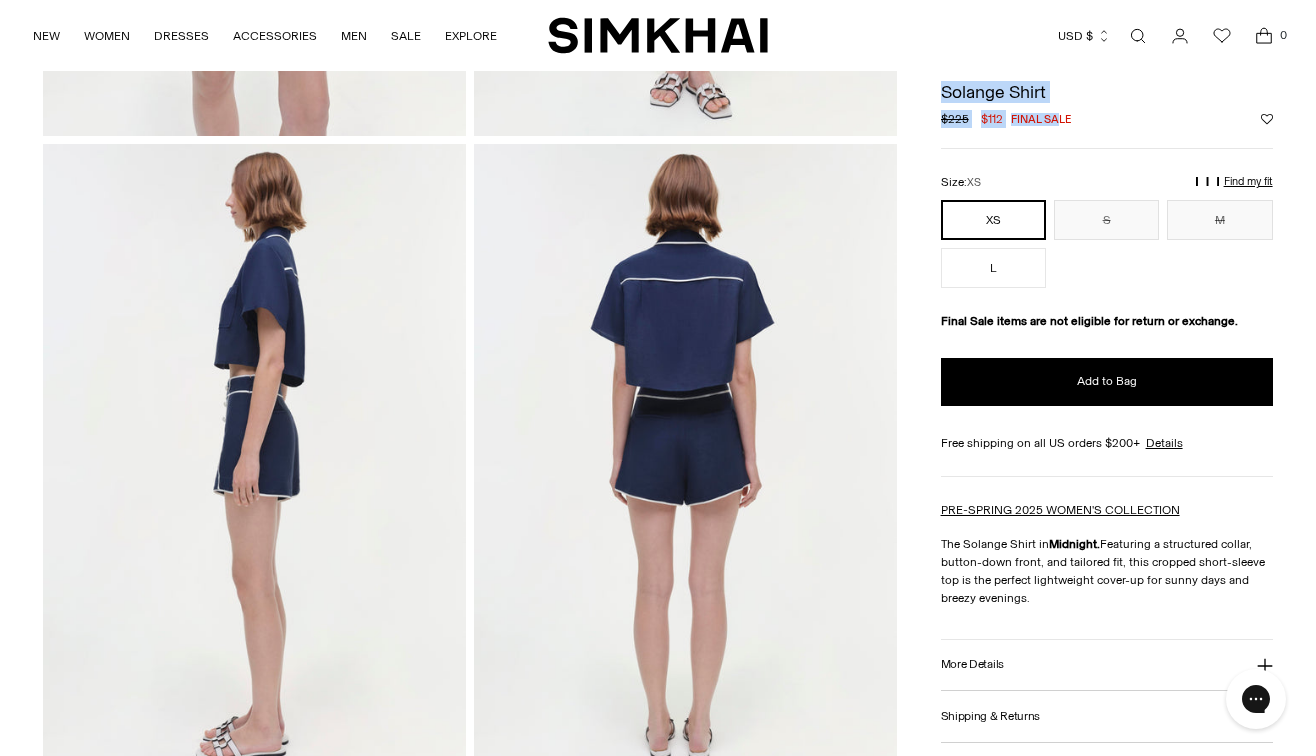 drag, startPoint x: 1058, startPoint y: 101, endPoint x: 942, endPoint y: 95, distance: 116.15507 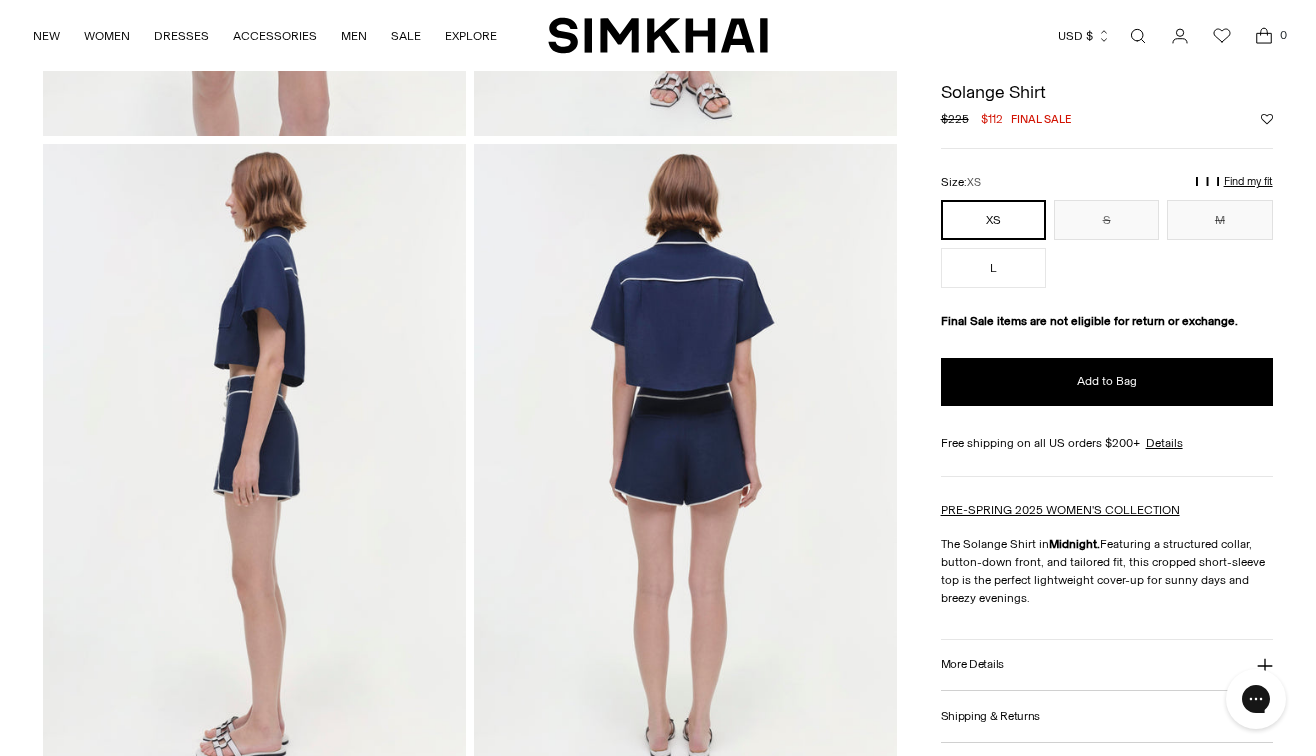 click on "Home
/
Sale
/
Solange Shirt
Solange Shirt
Regular price
$225
$112
Final sale
Unit price
/ per
Final Sale
/" at bounding box center [657, 781] 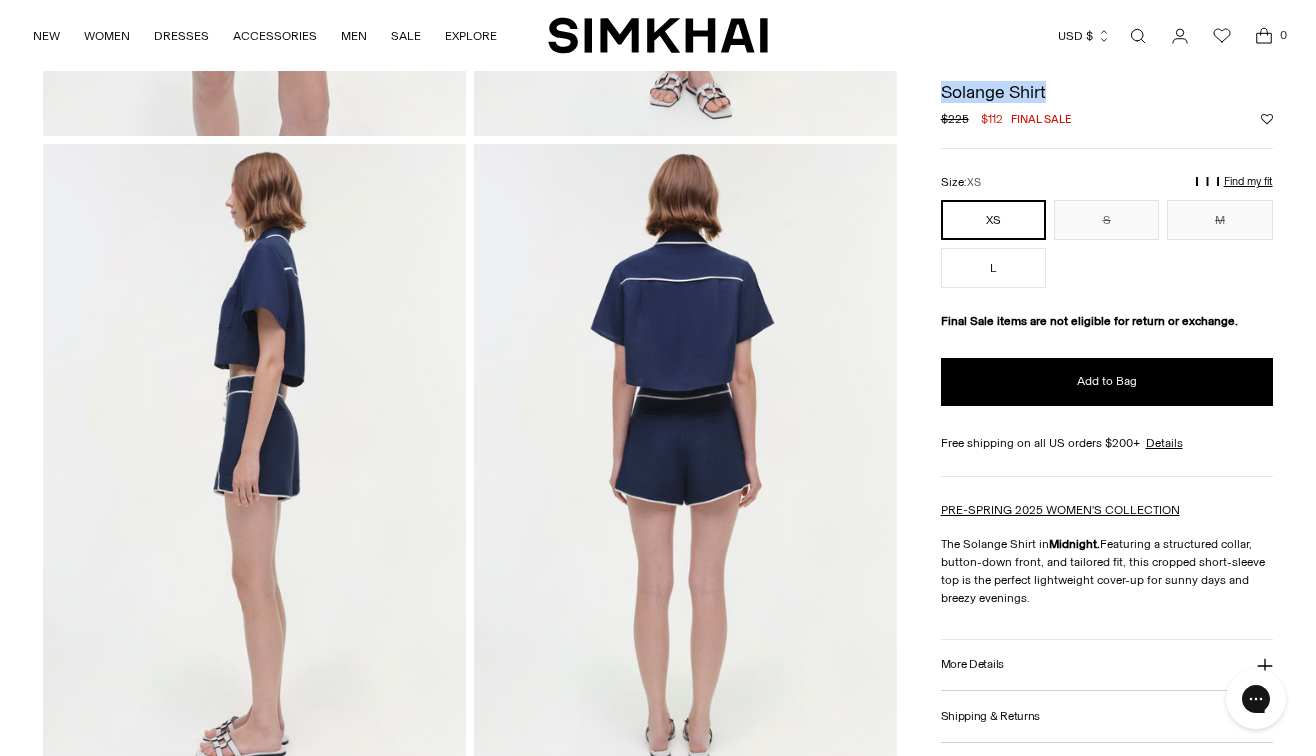 drag, startPoint x: 1045, startPoint y: 92, endPoint x: 944, endPoint y: 92, distance: 101 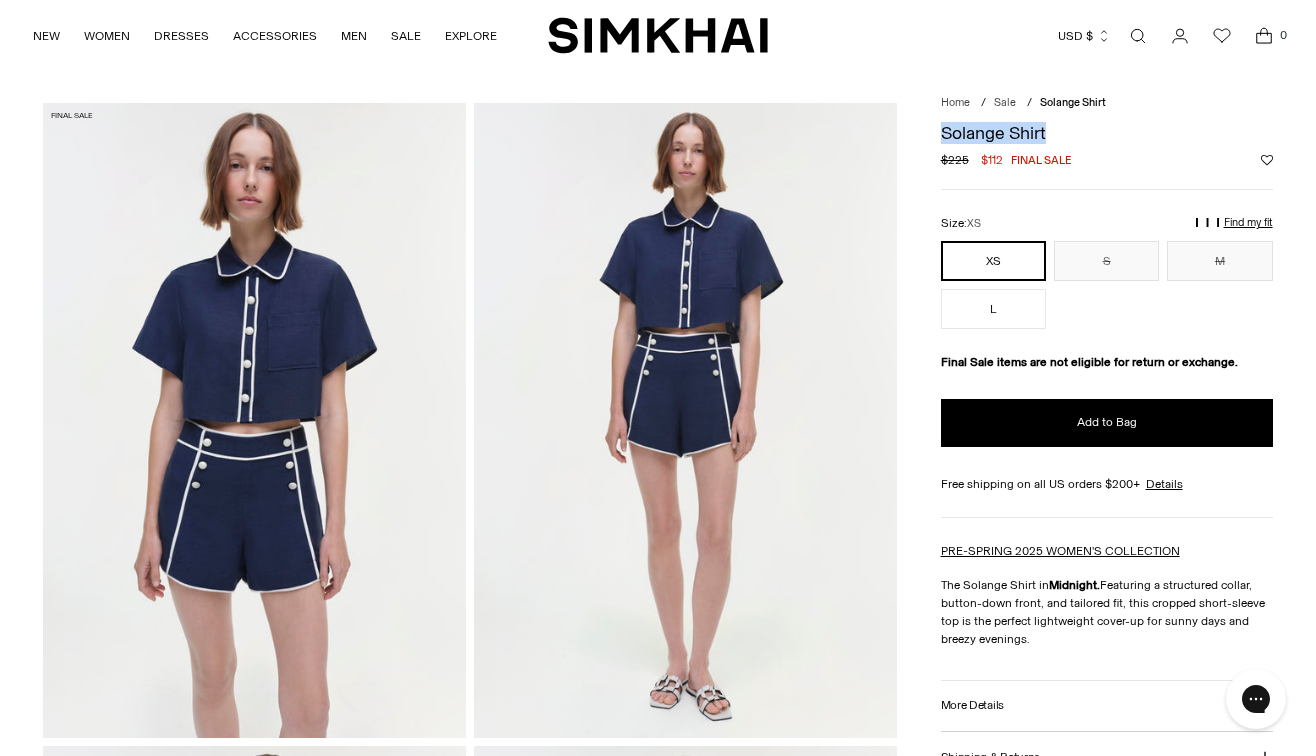scroll, scrollTop: 0, scrollLeft: 0, axis: both 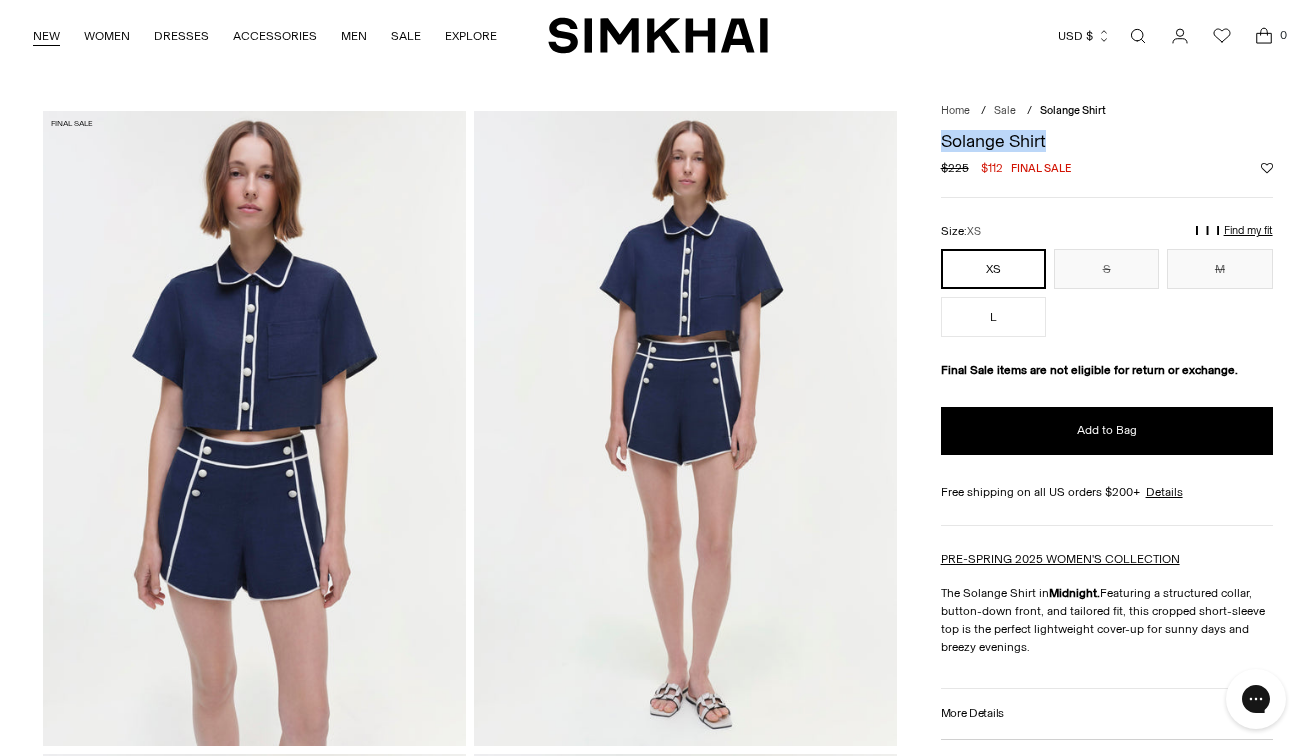 click on "NEW" at bounding box center (46, 36) 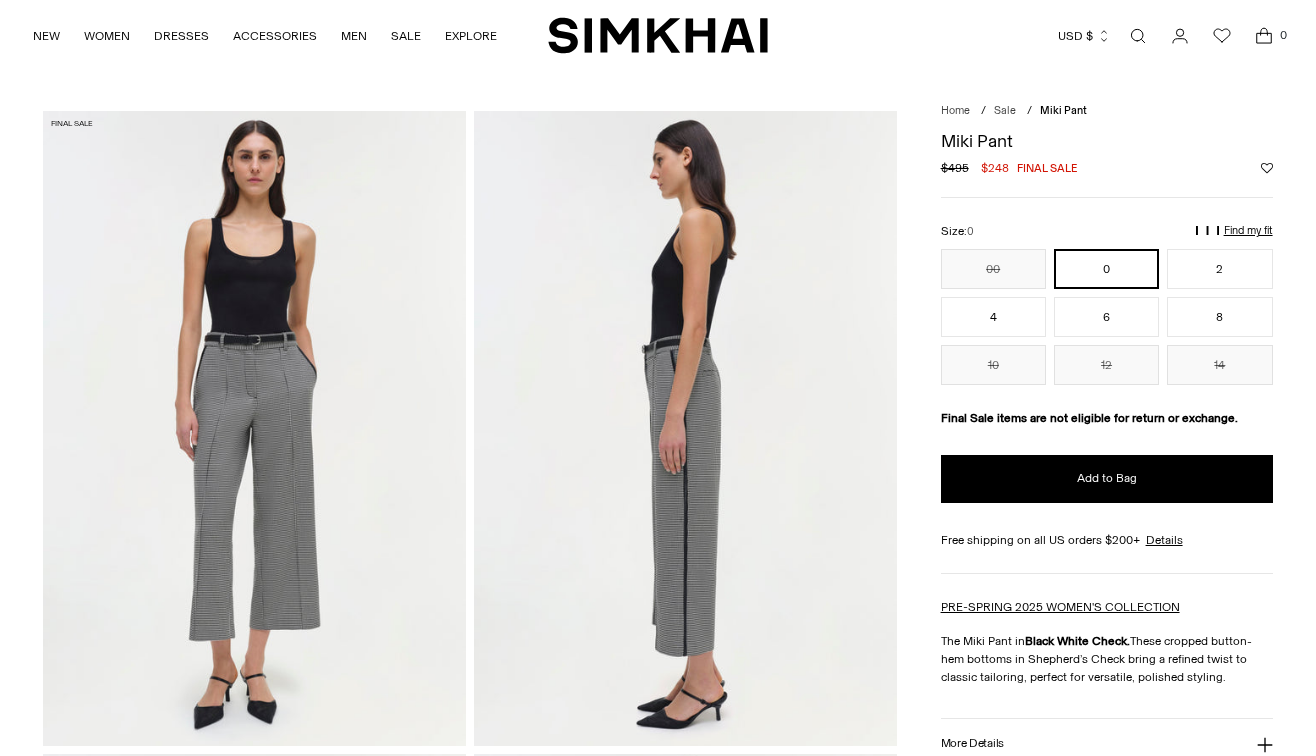 scroll, scrollTop: 0, scrollLeft: 0, axis: both 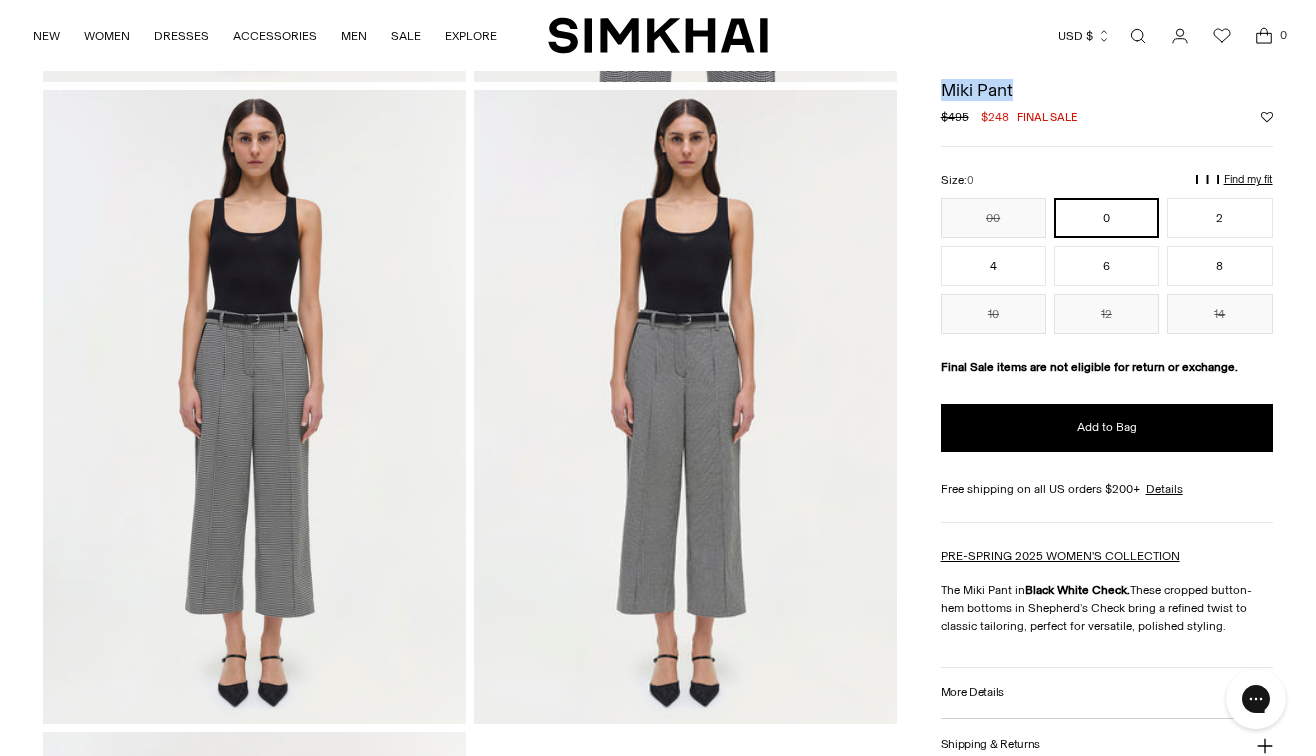 drag, startPoint x: 1023, startPoint y: 94, endPoint x: 945, endPoint y: 93, distance: 78.00641 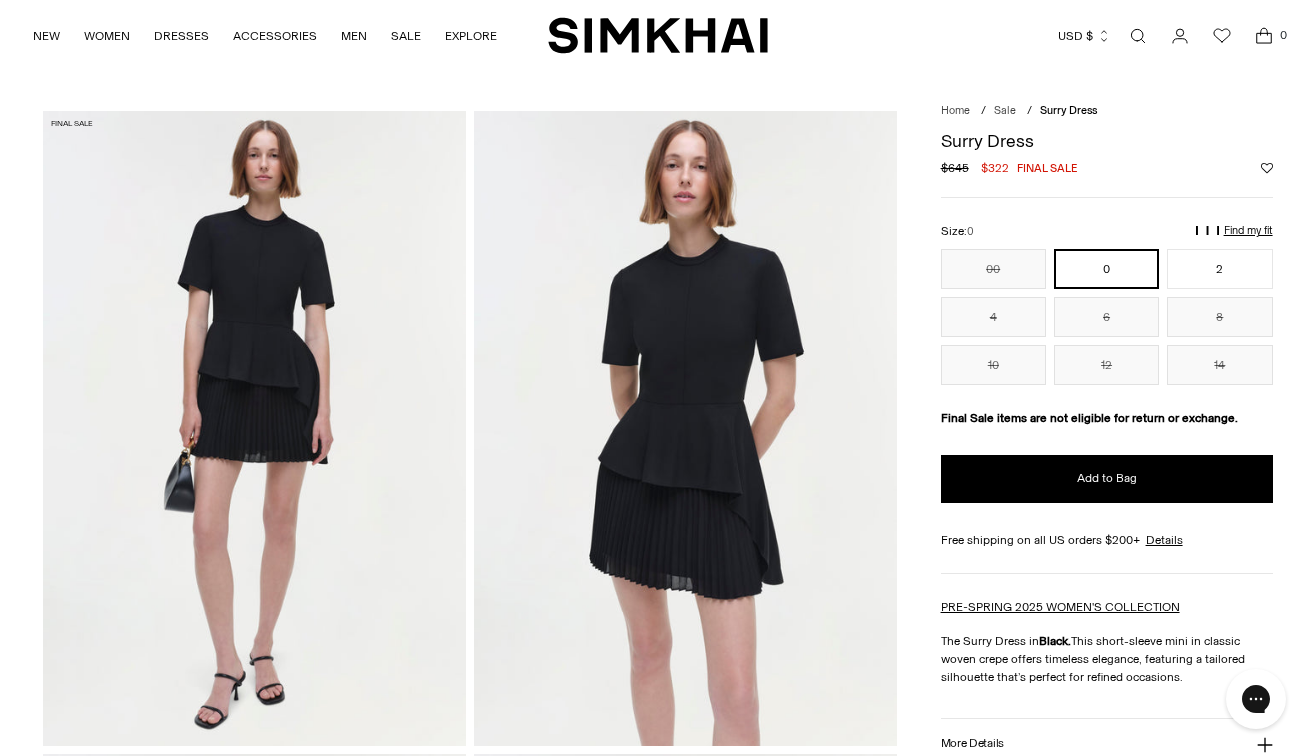 scroll, scrollTop: 0, scrollLeft: 0, axis: both 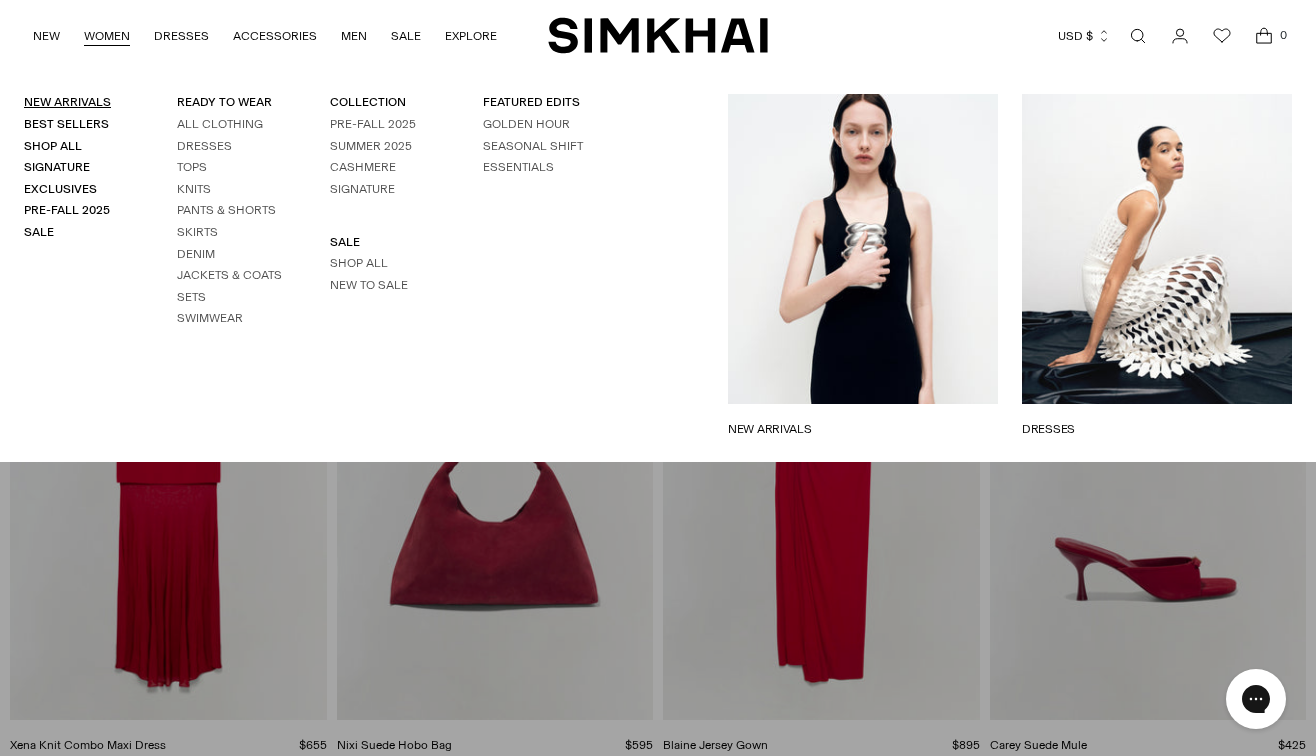 click on "New Arrivals" at bounding box center (67, 102) 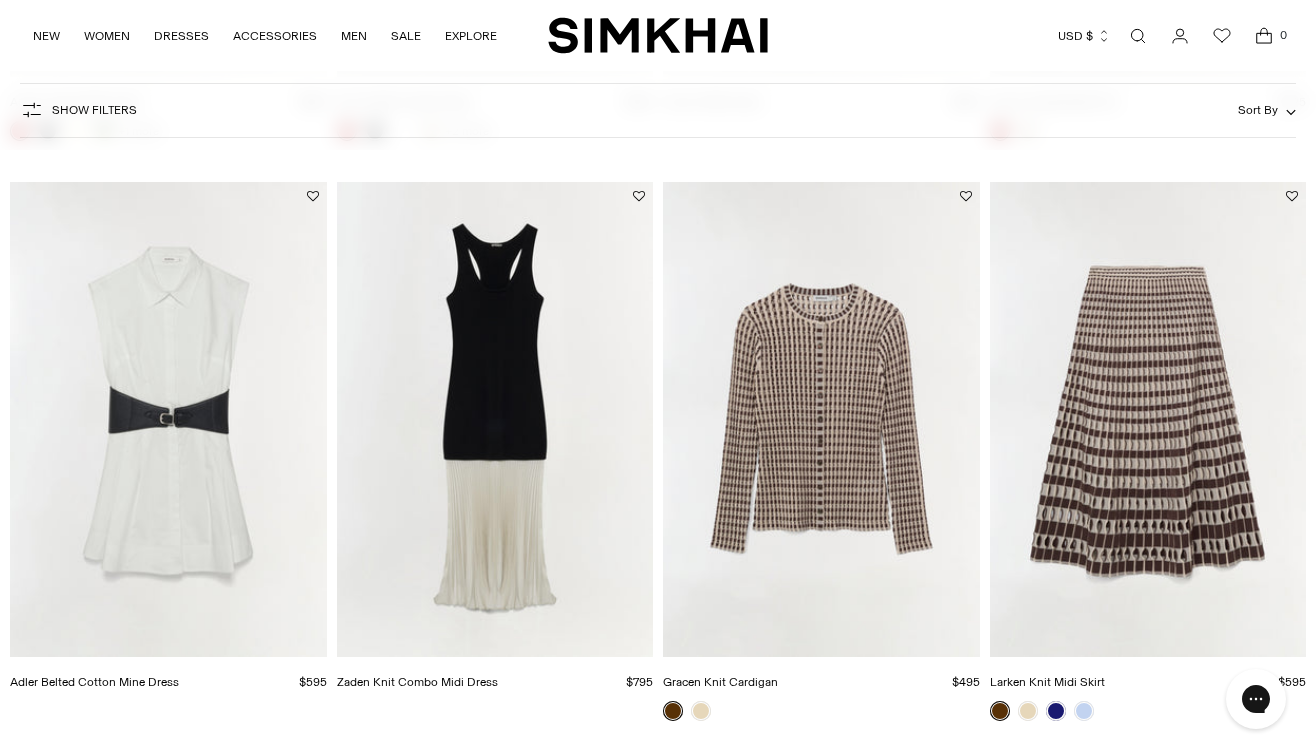 scroll, scrollTop: 1516, scrollLeft: 0, axis: vertical 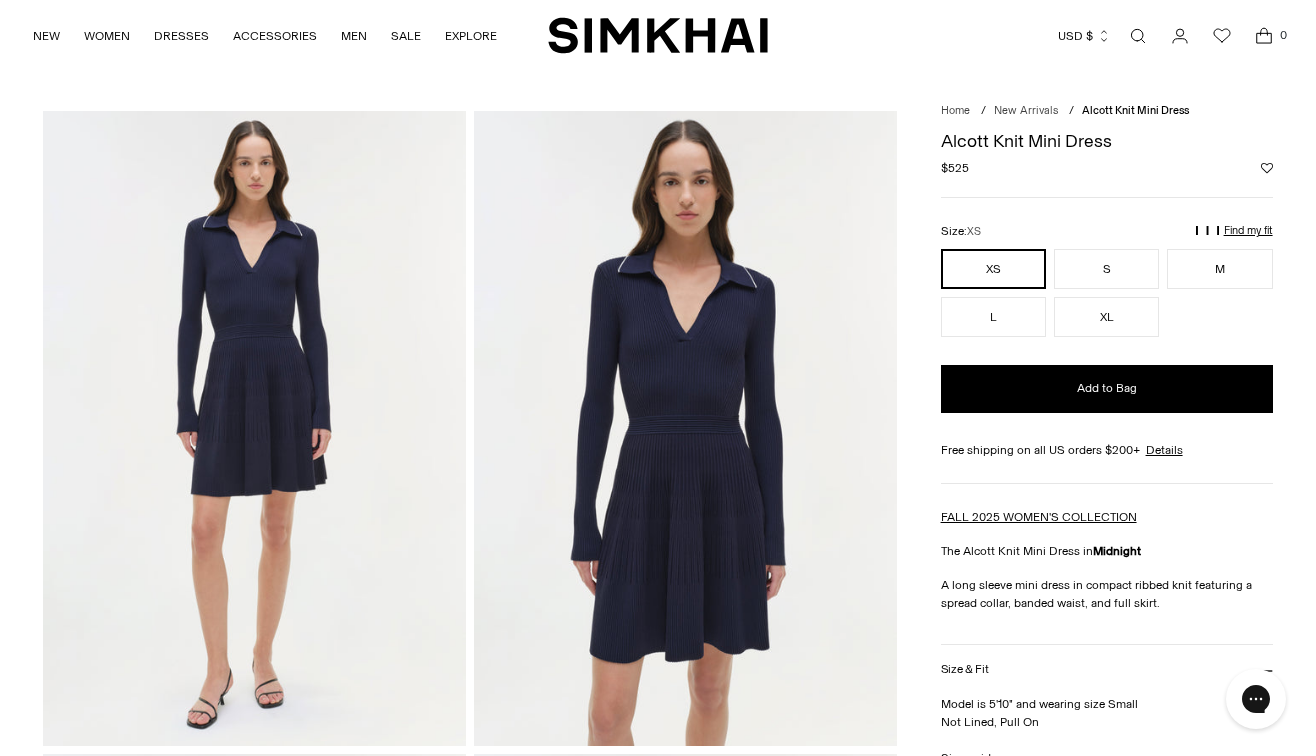 click at bounding box center [685, 428] 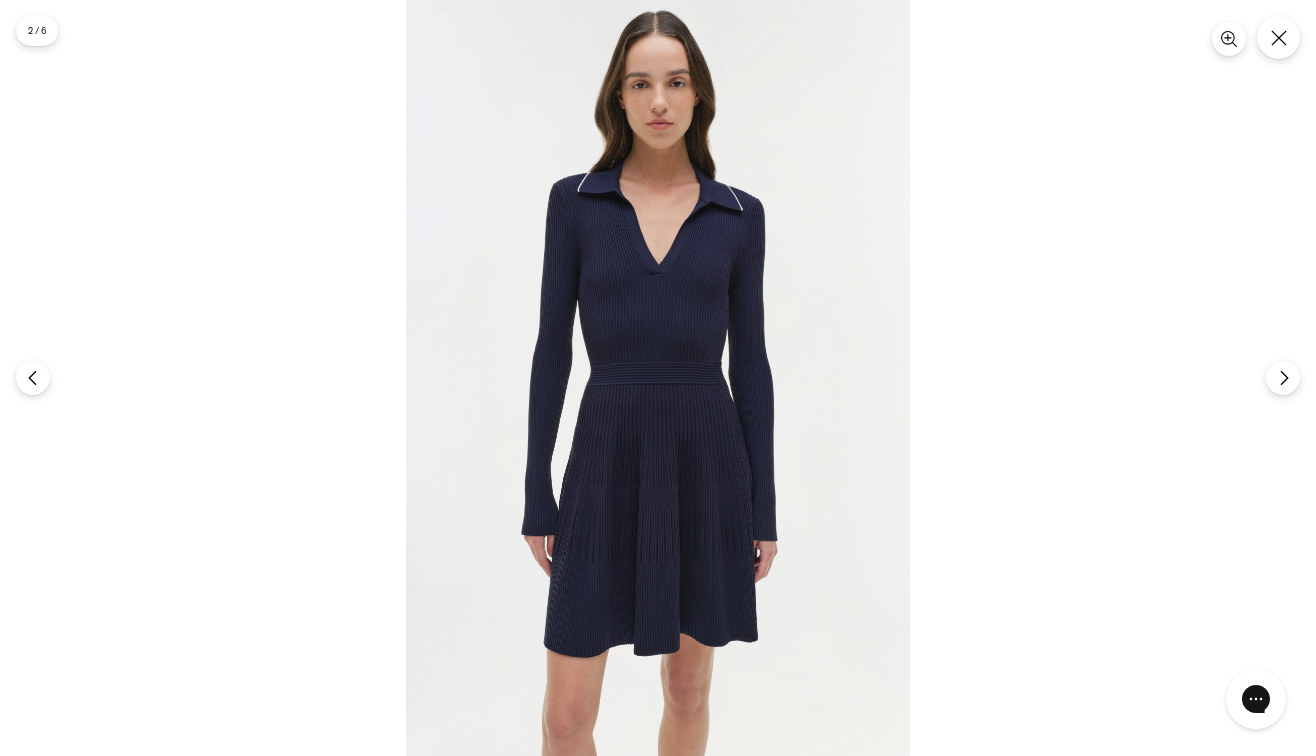 click at bounding box center [658, 378] 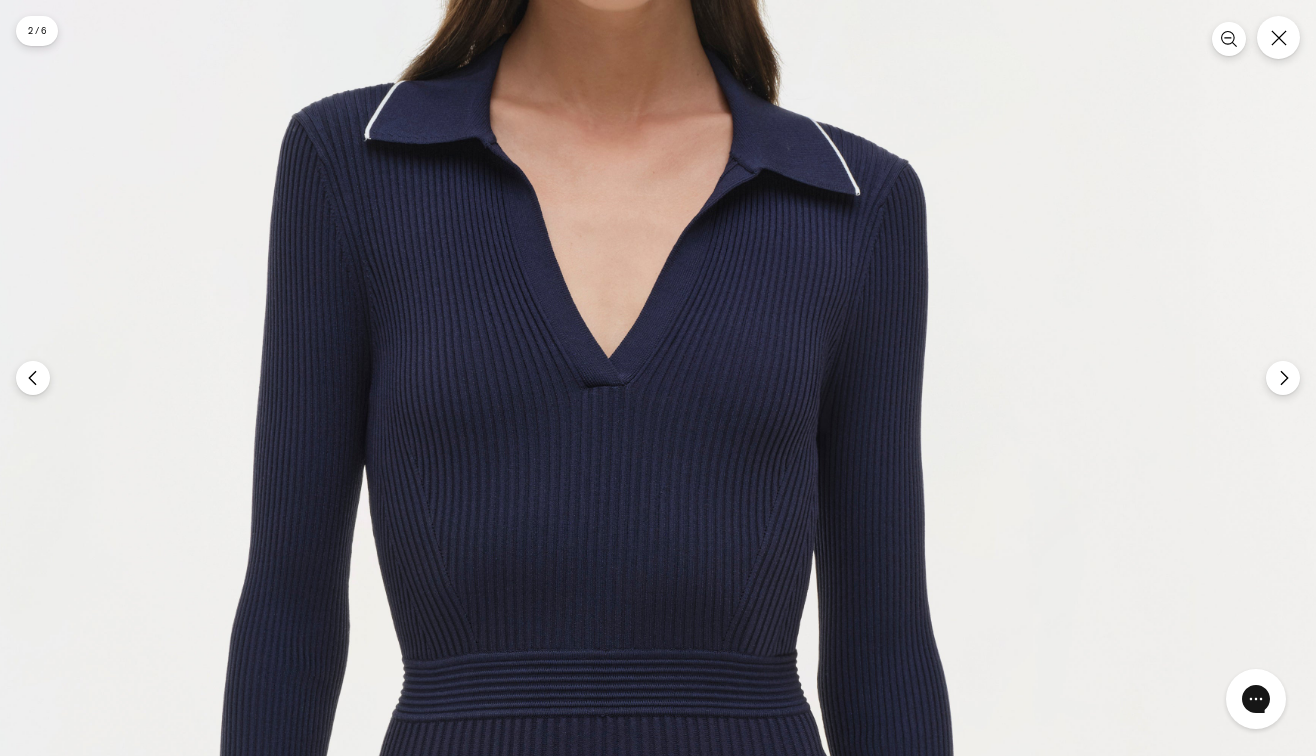 click at bounding box center [606, 698] 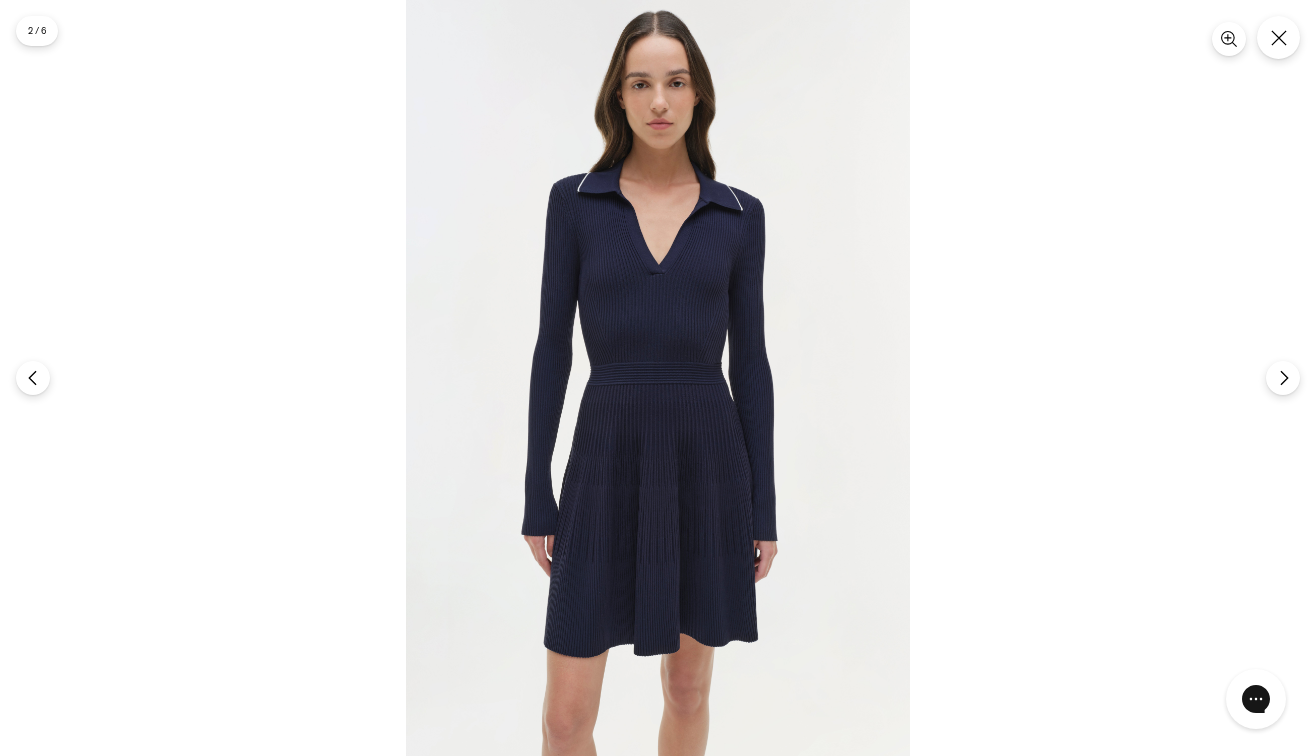 click at bounding box center (658, 378) 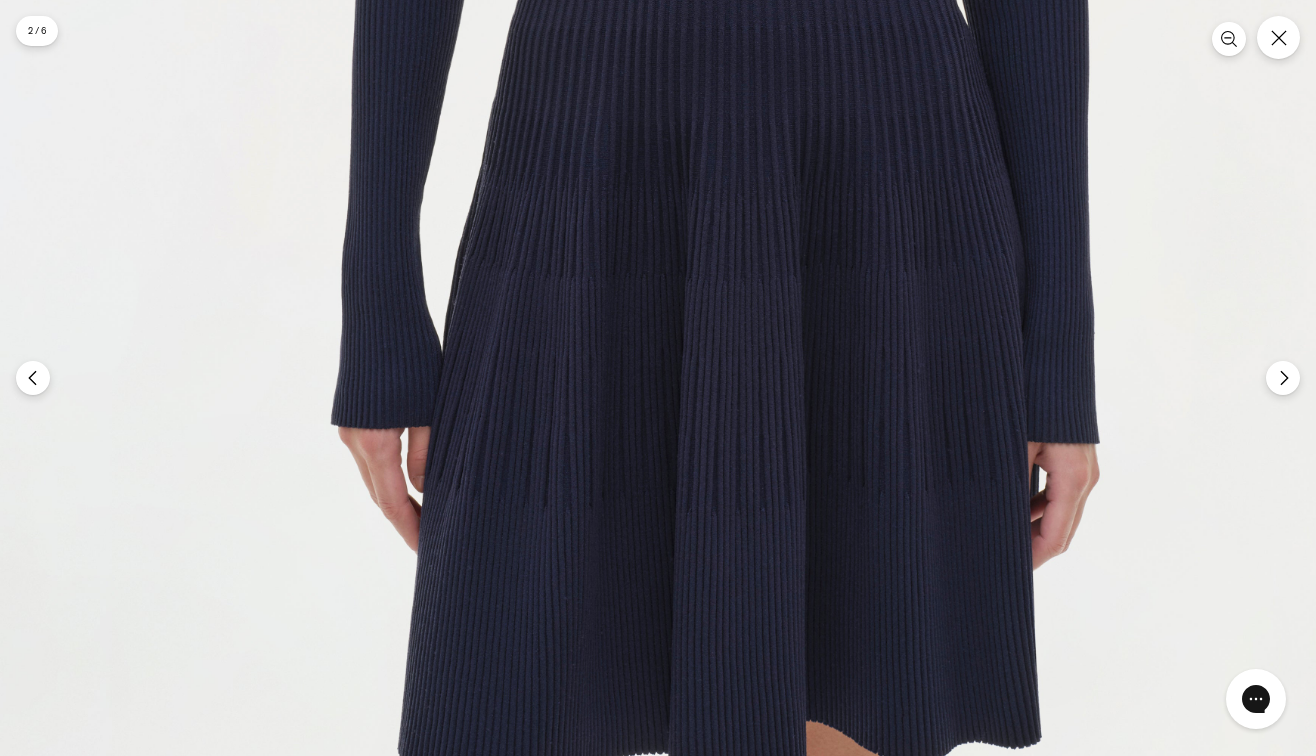 click at bounding box center (741, -45) 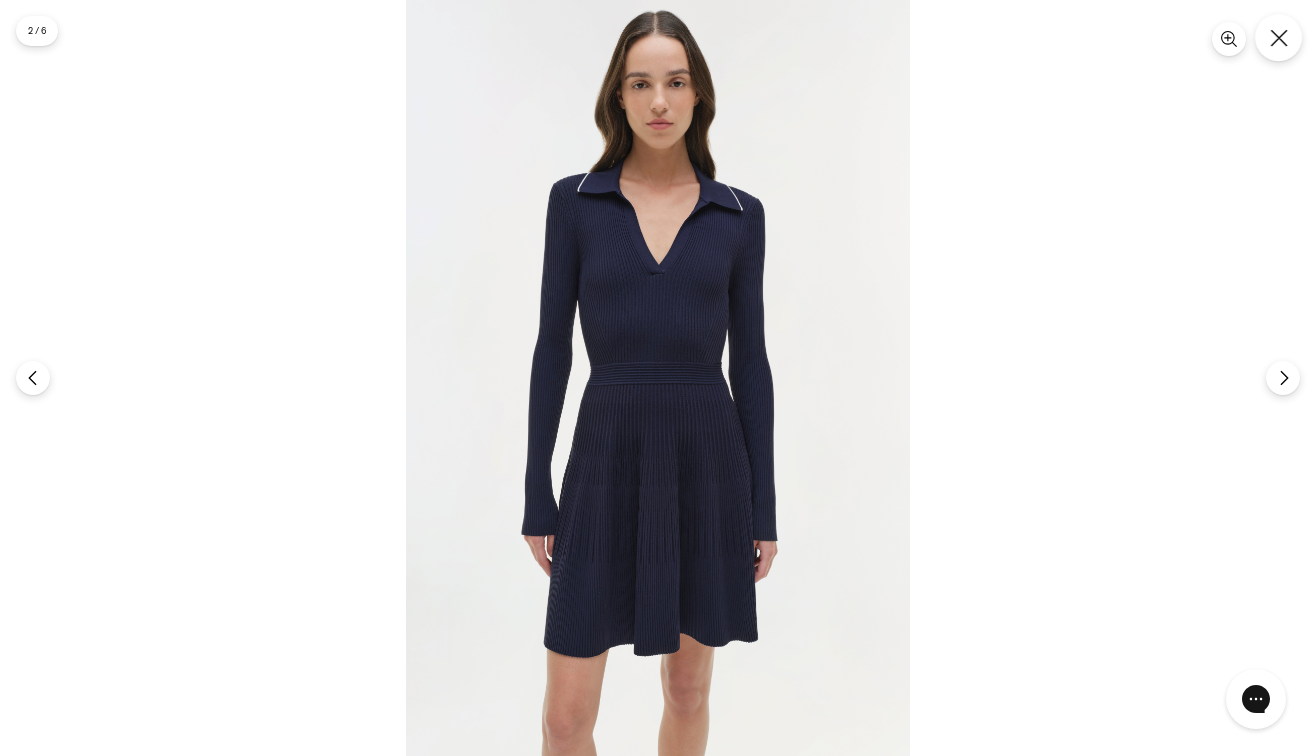 click at bounding box center [1278, 37] 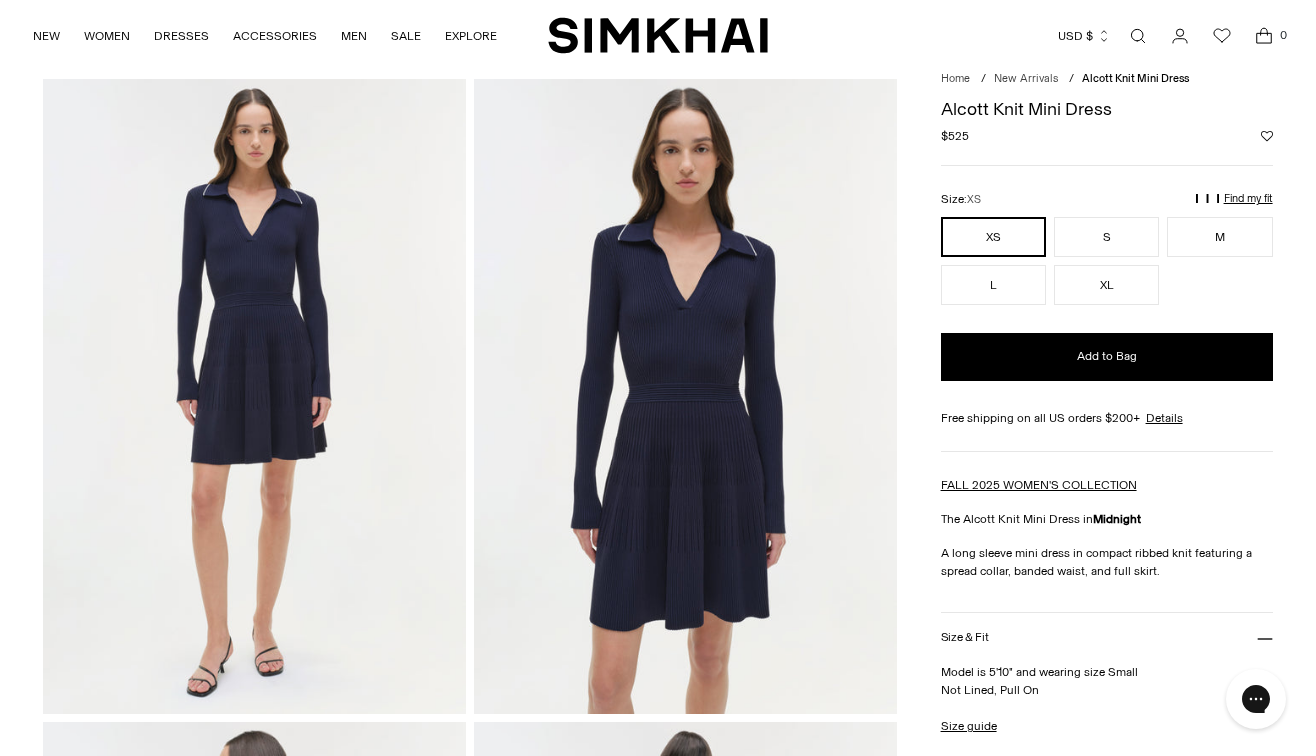 scroll, scrollTop: 0, scrollLeft: 0, axis: both 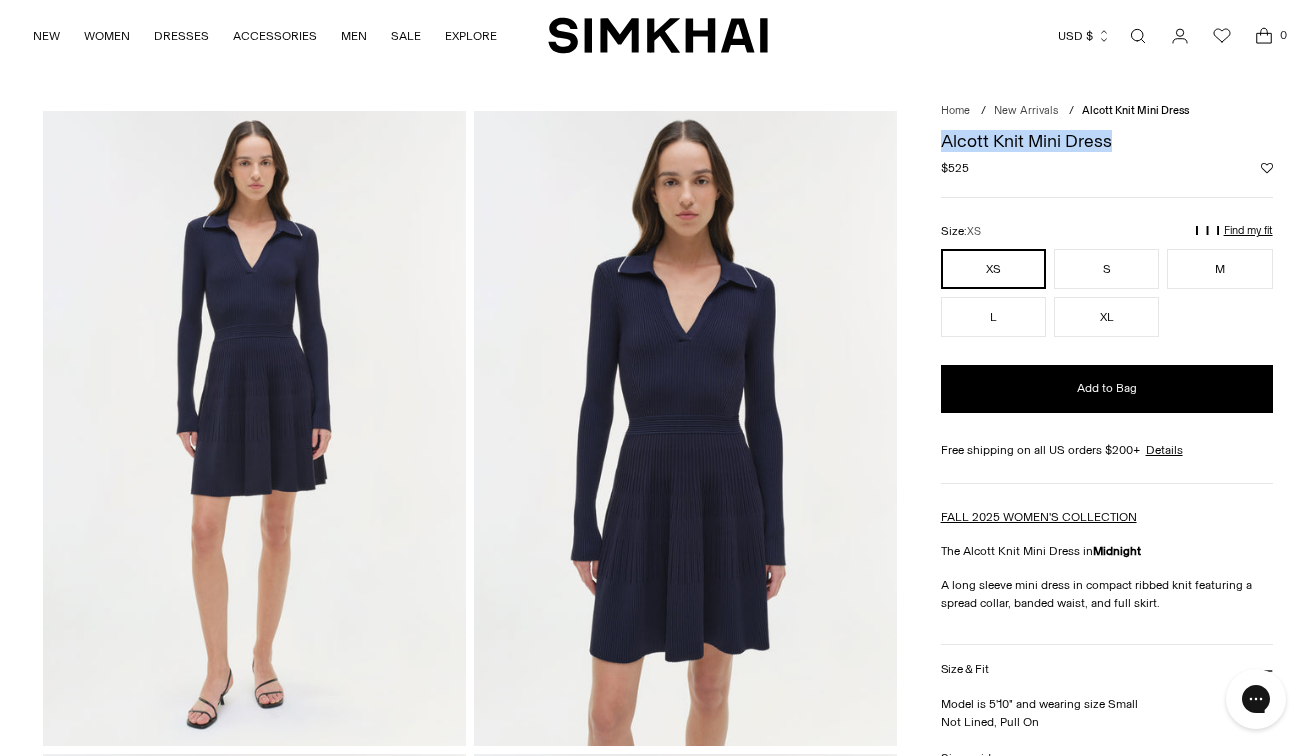 drag, startPoint x: 1129, startPoint y: 138, endPoint x: 943, endPoint y: 141, distance: 186.02419 